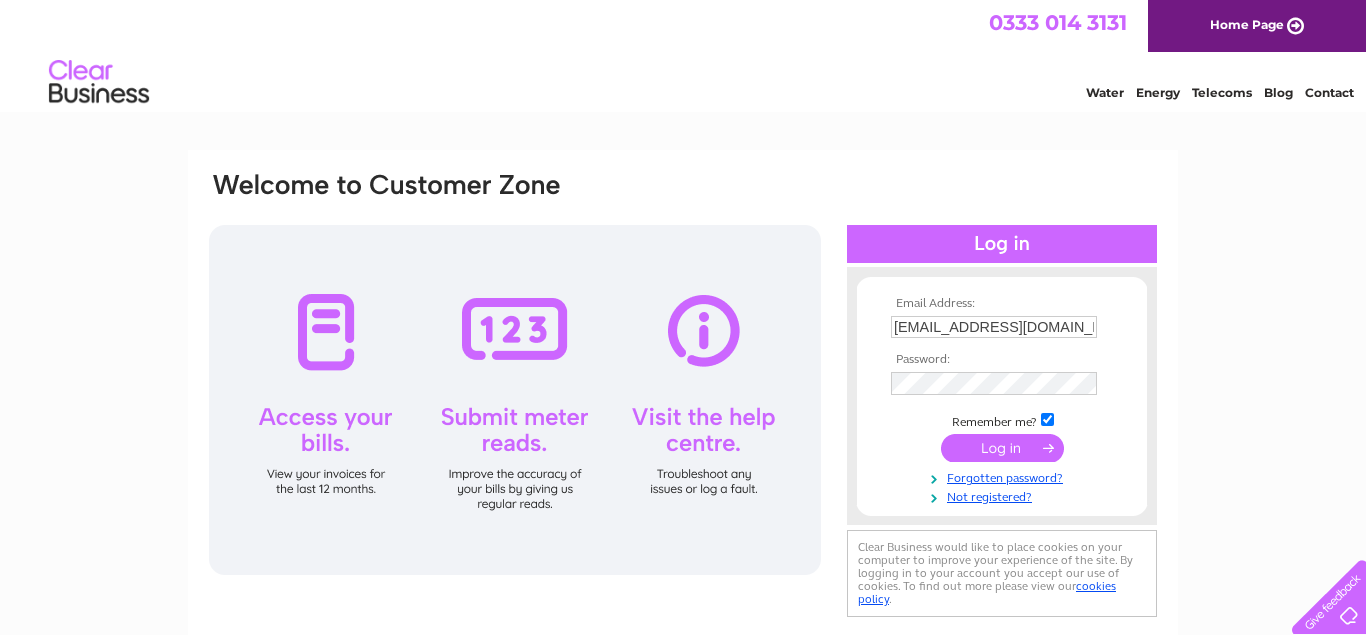 scroll, scrollTop: 0, scrollLeft: 0, axis: both 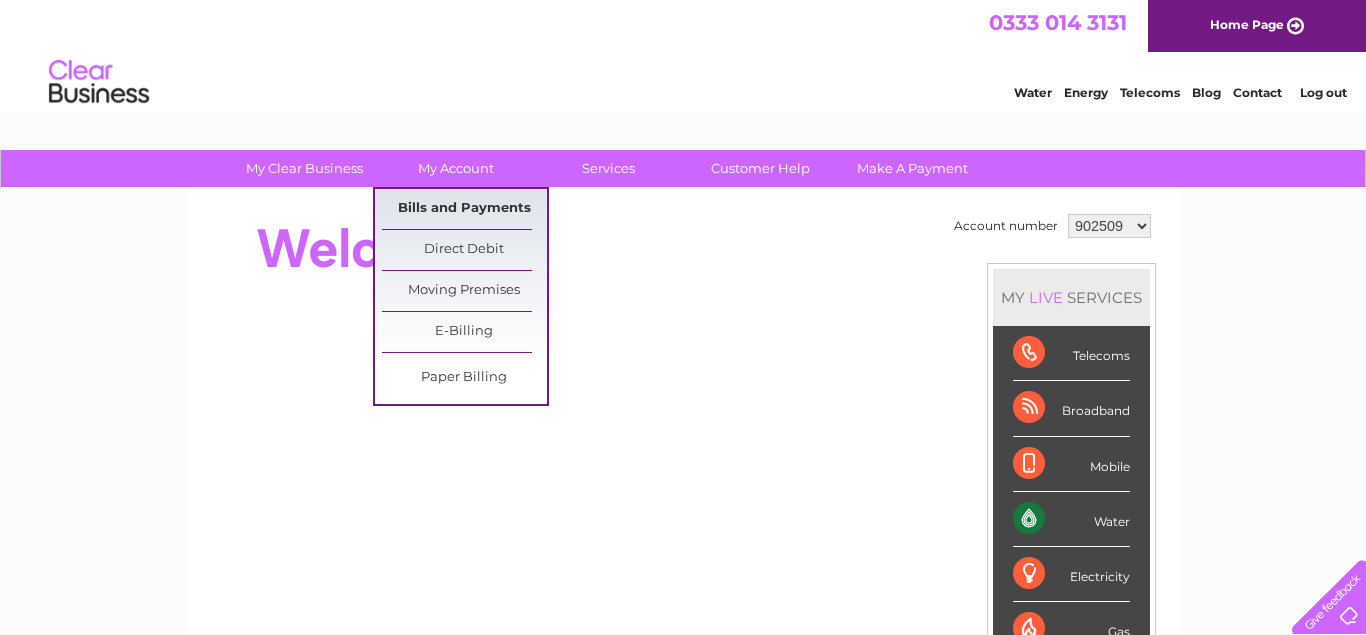 click on "Bills and Payments" at bounding box center [464, 209] 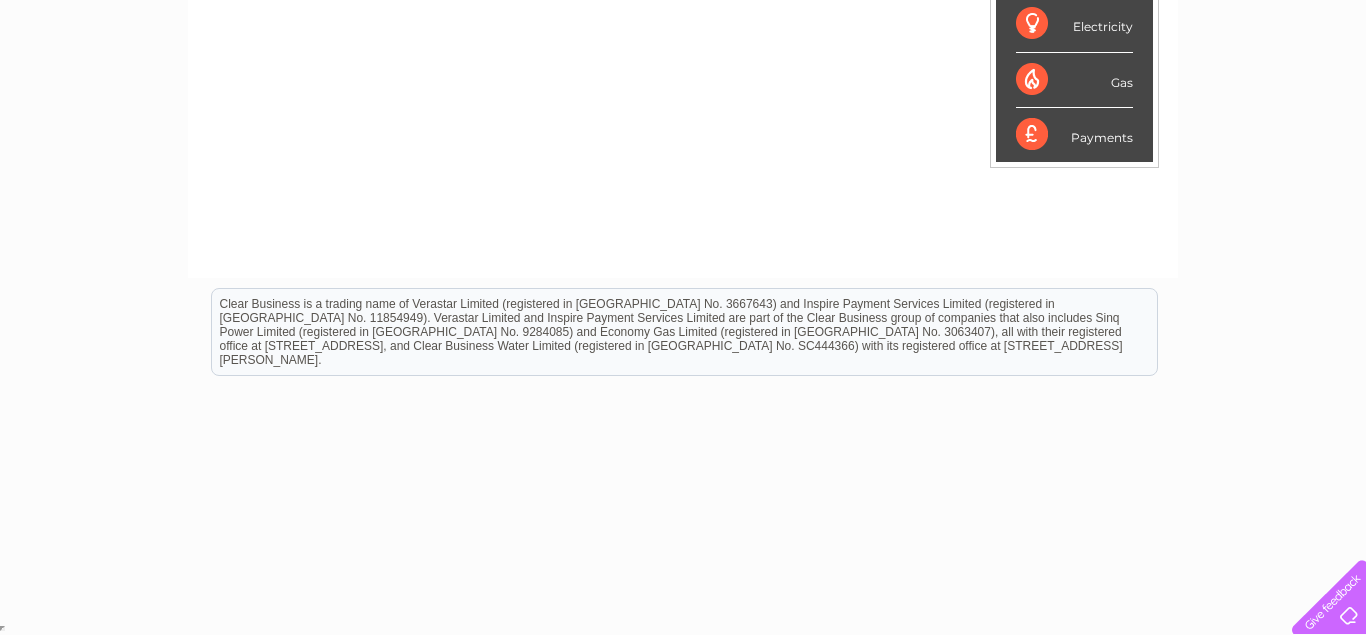 scroll, scrollTop: 0, scrollLeft: 0, axis: both 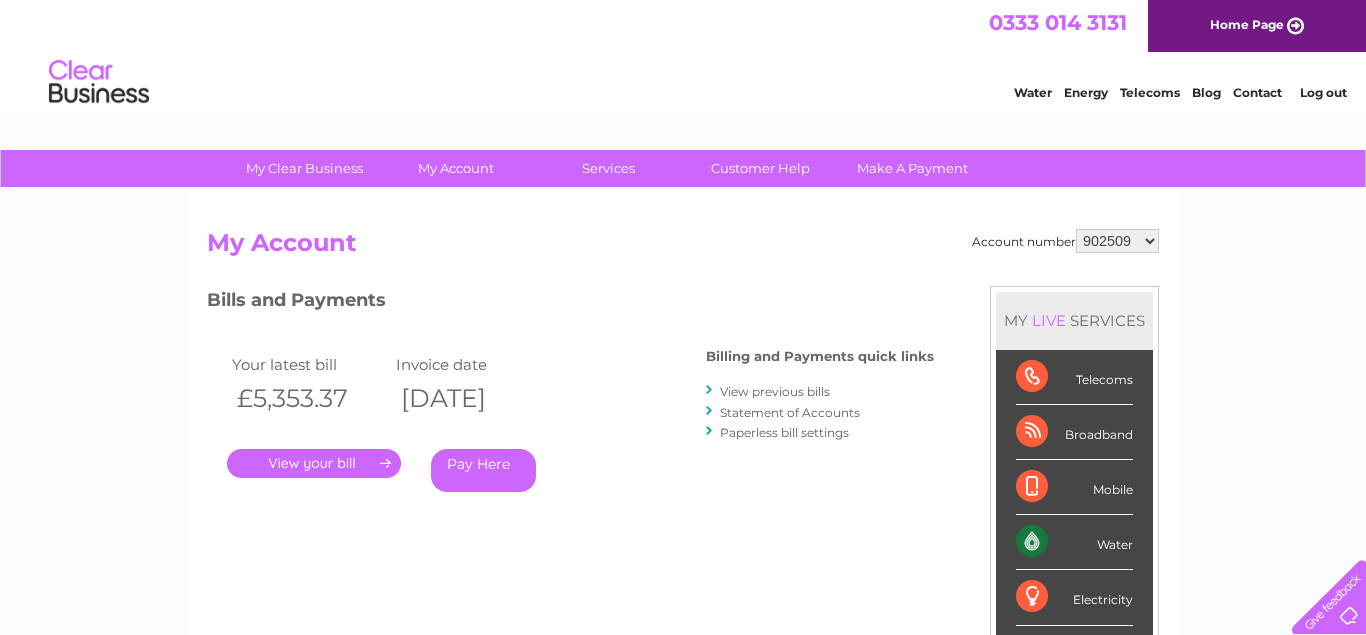 click on "View previous bills" at bounding box center [775, 391] 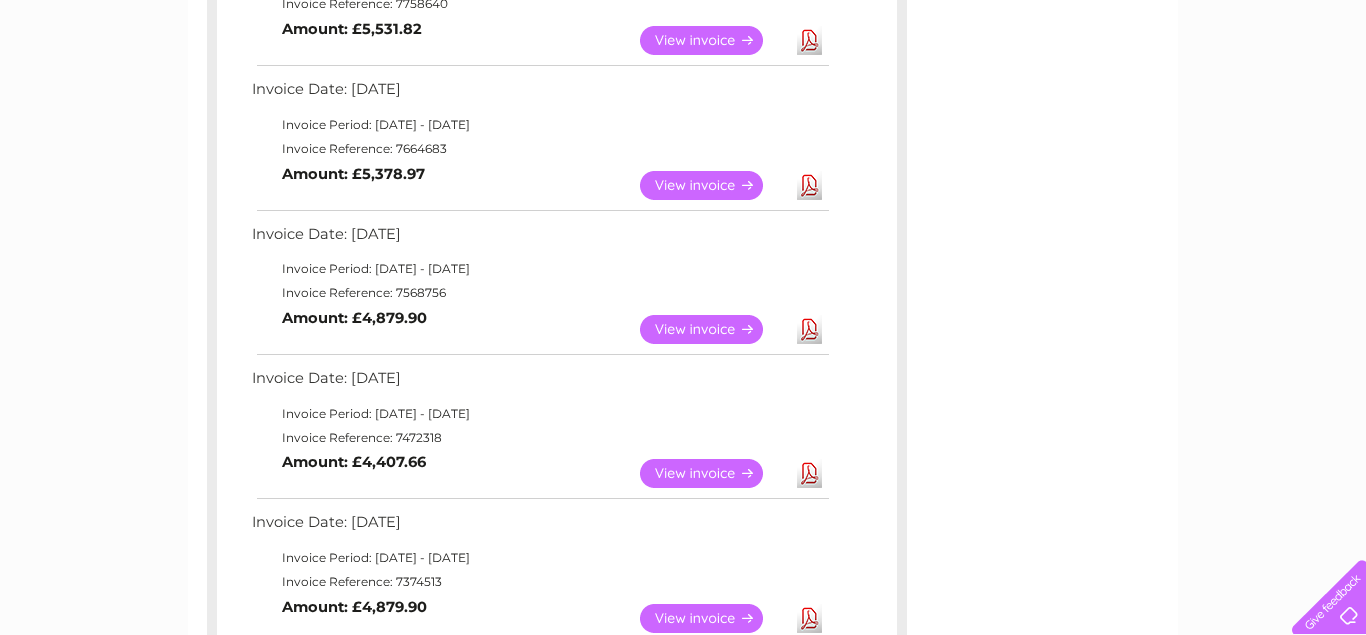 scroll, scrollTop: 0, scrollLeft: 0, axis: both 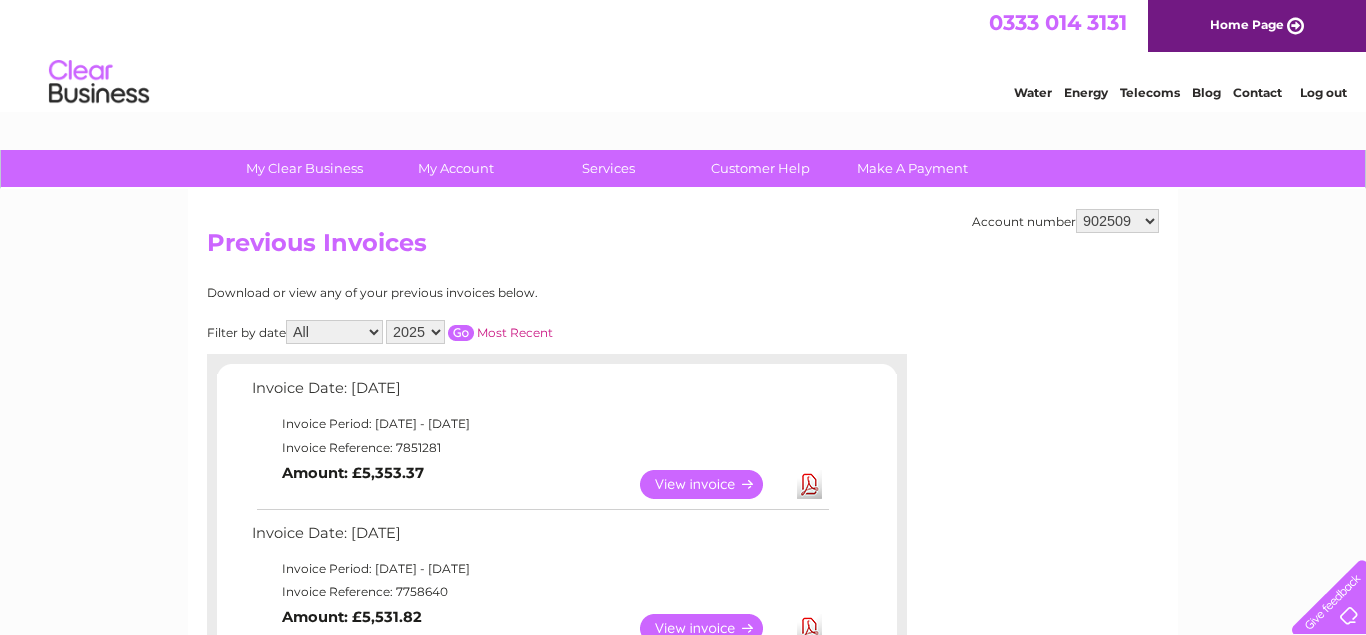 click on "2025
2024
2023
2022" at bounding box center [415, 332] 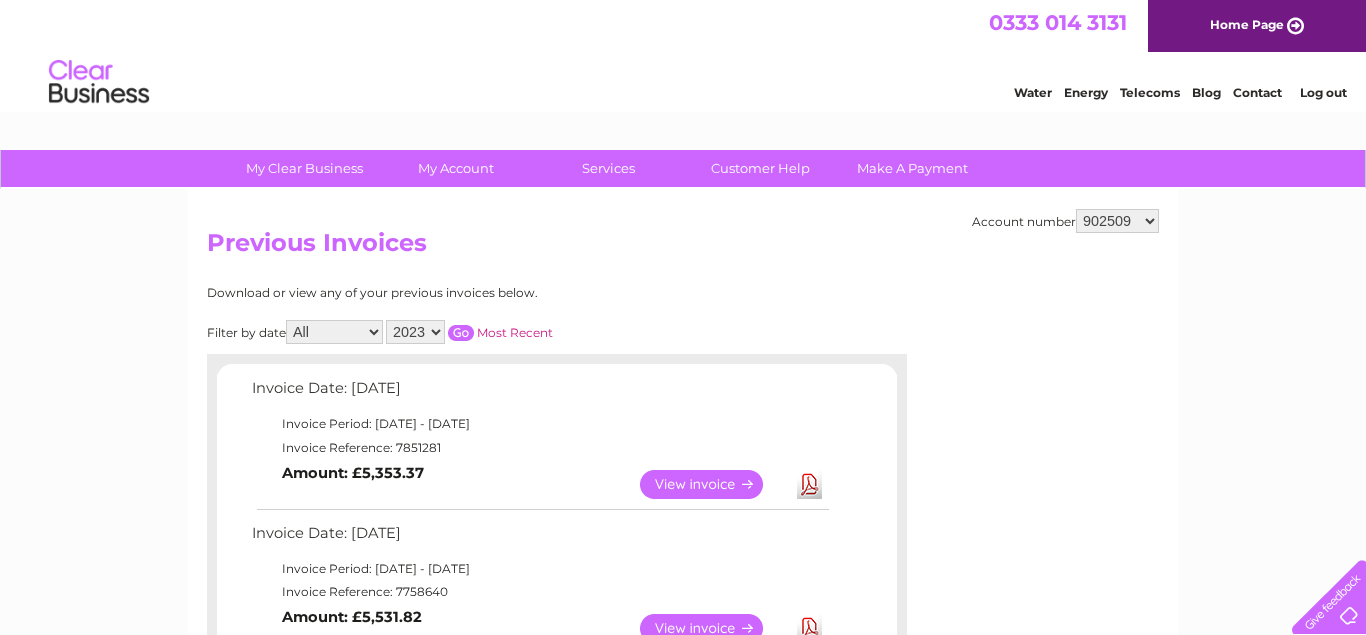 click at bounding box center [461, 333] 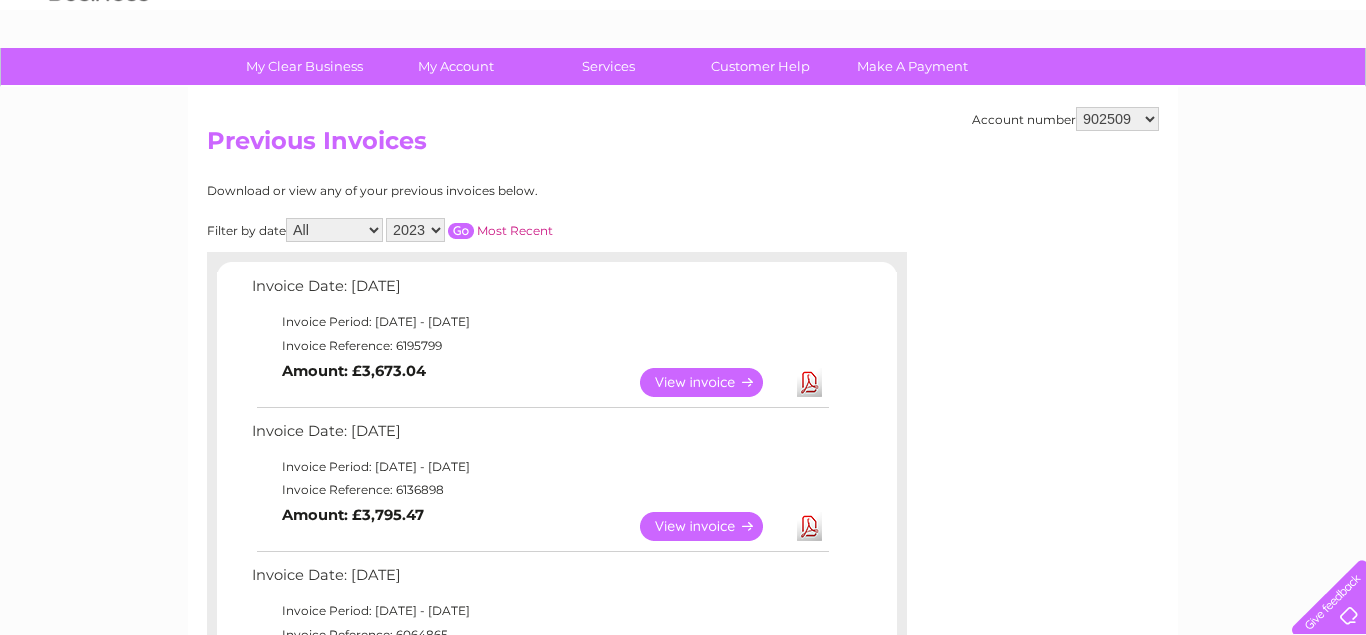 scroll, scrollTop: 204, scrollLeft: 0, axis: vertical 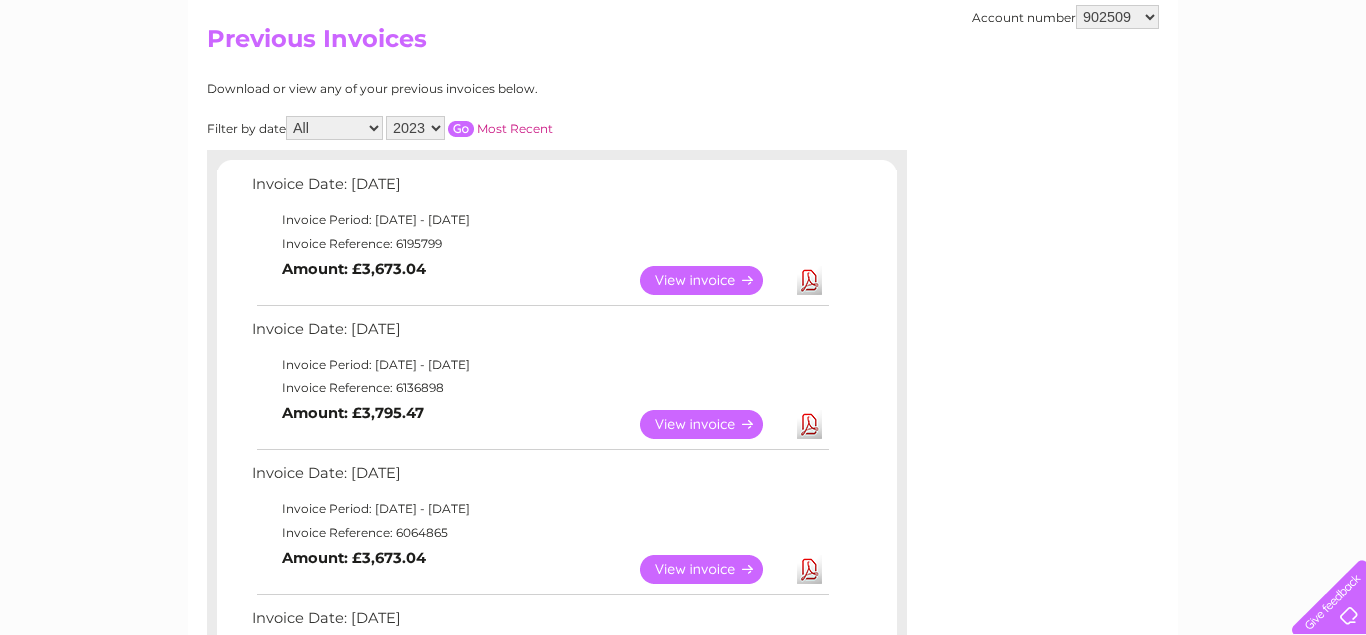 click on "View" at bounding box center [713, 280] 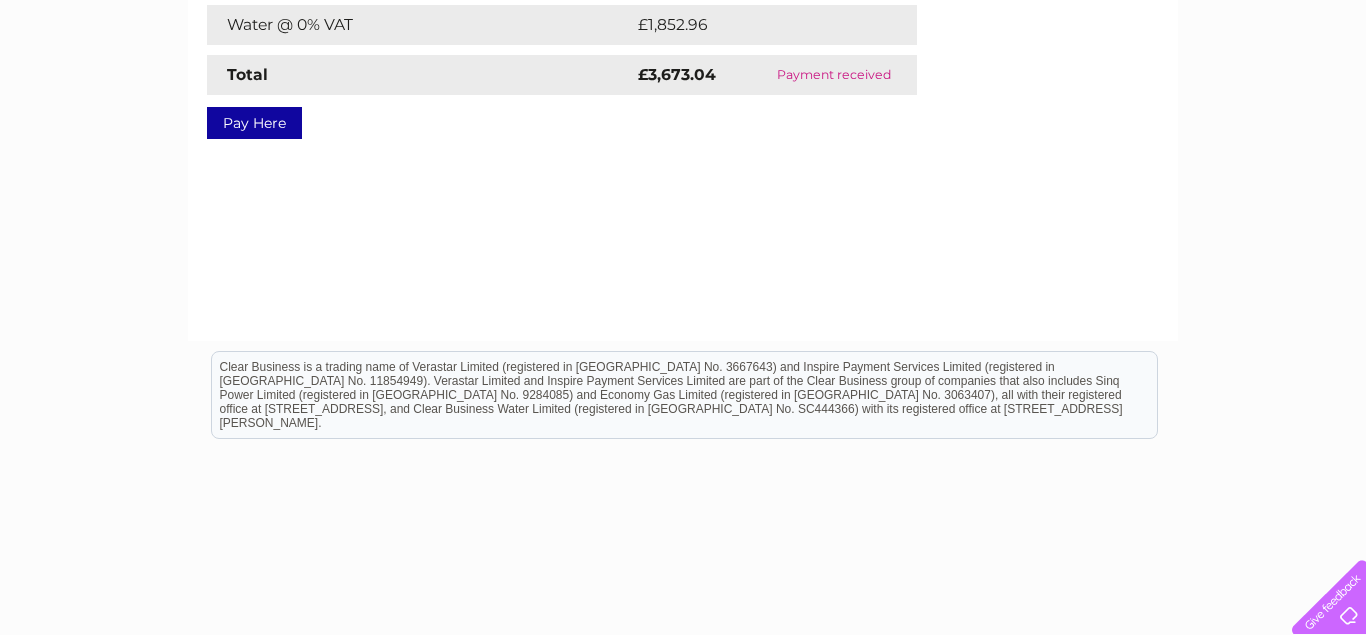 scroll, scrollTop: 102, scrollLeft: 0, axis: vertical 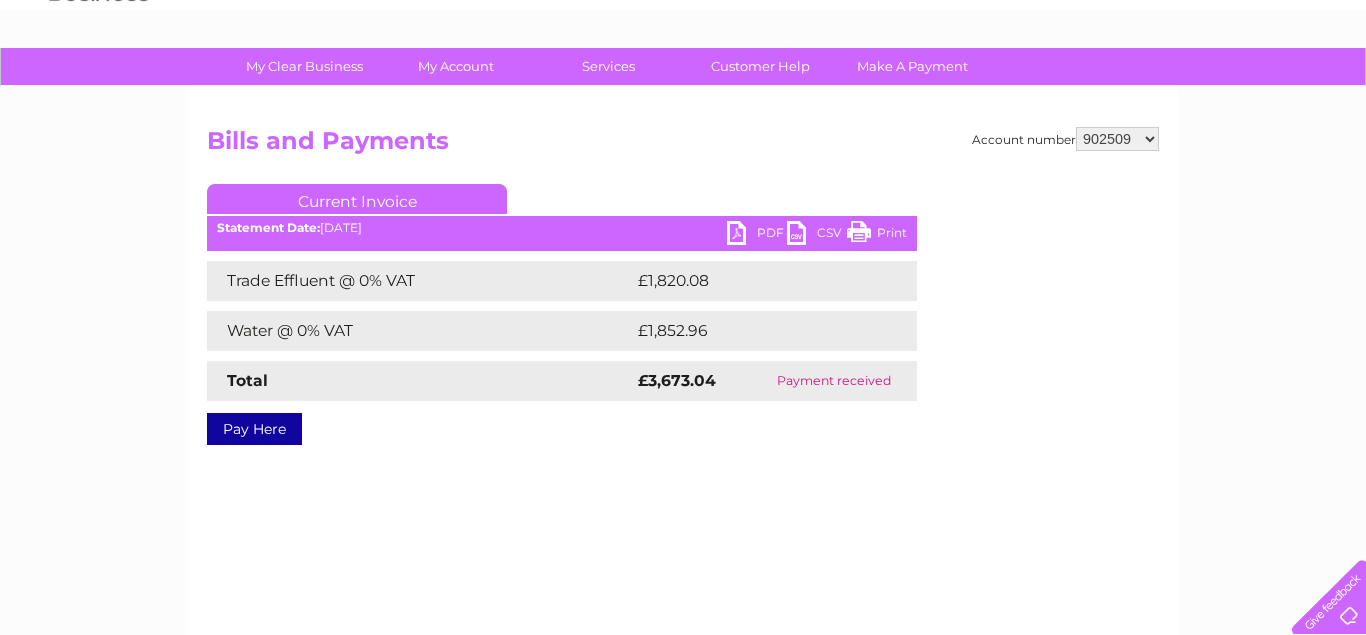 click on "PDF" at bounding box center [757, 235] 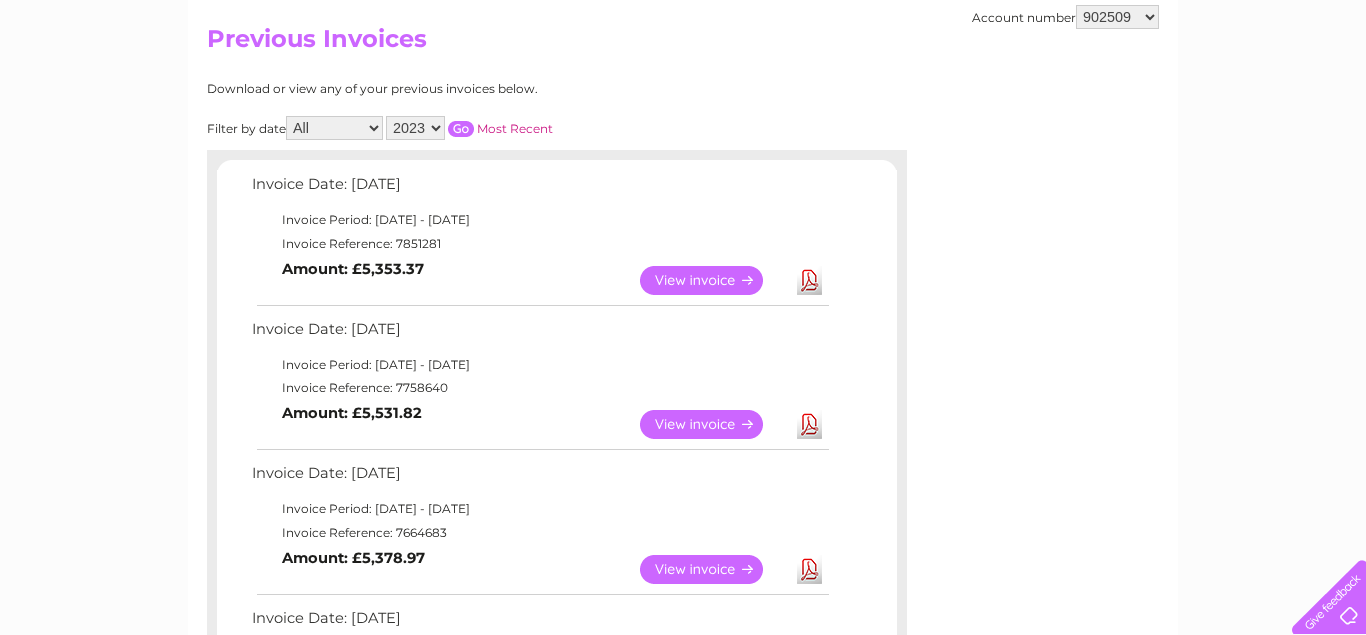 scroll, scrollTop: 0, scrollLeft: 0, axis: both 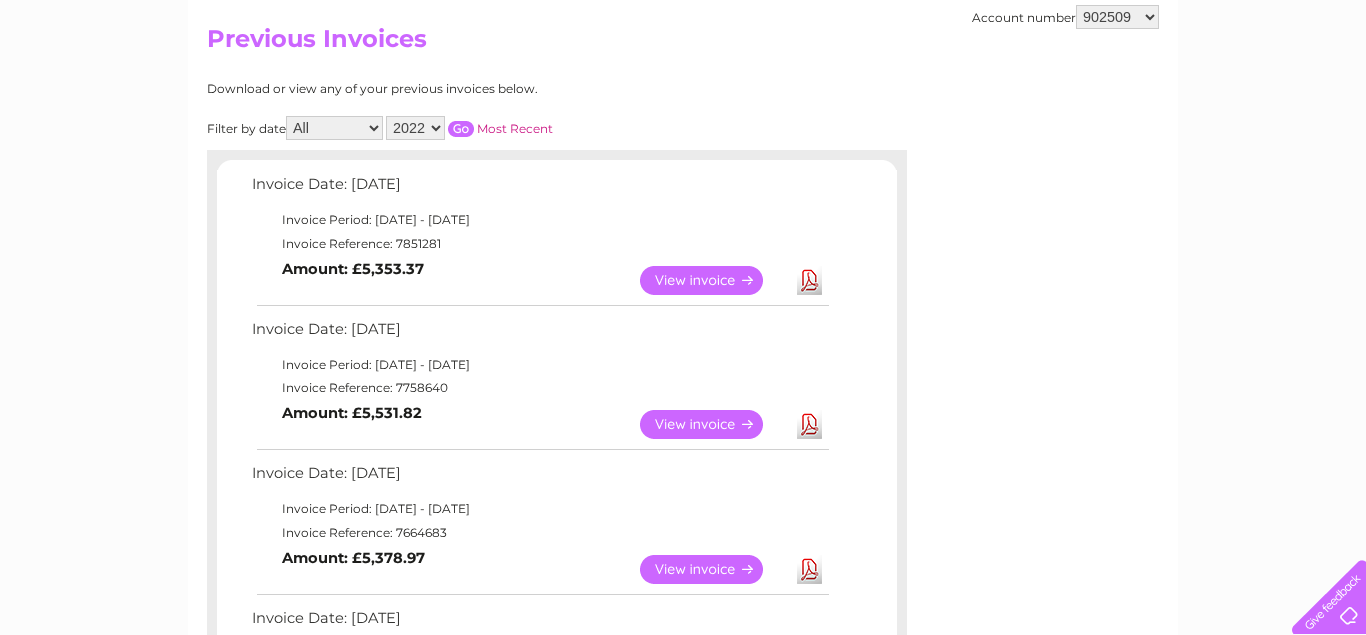 click at bounding box center (461, 129) 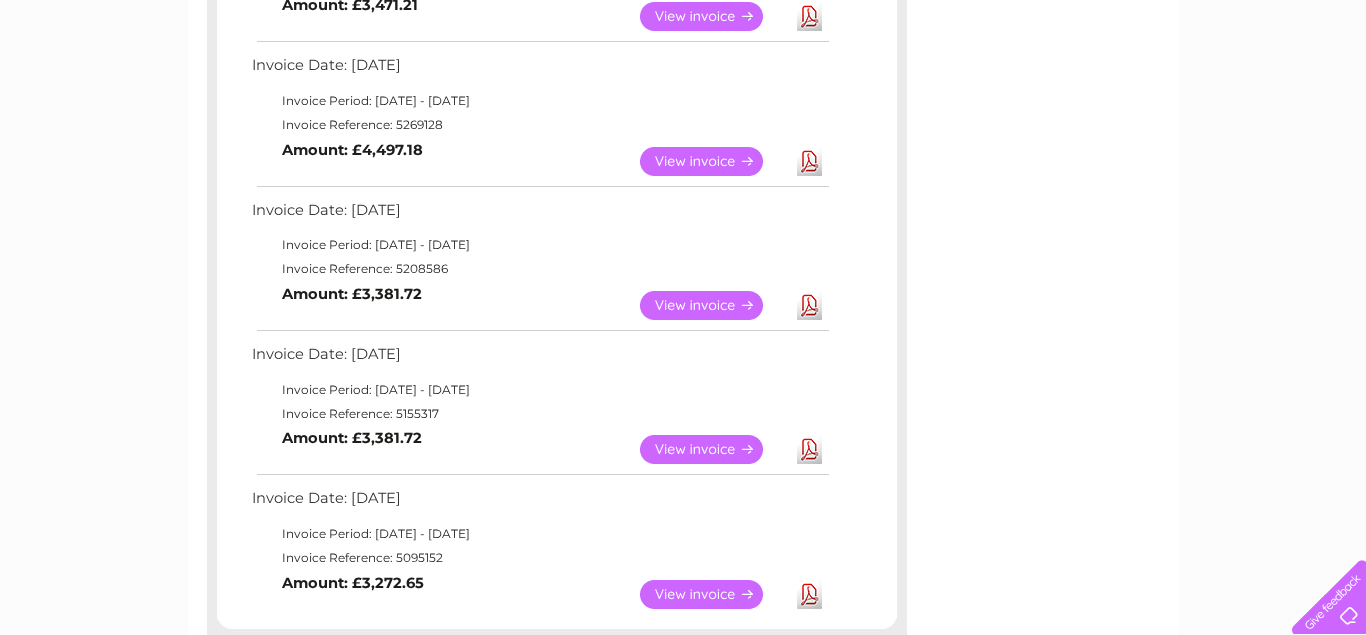 scroll, scrollTop: 816, scrollLeft: 0, axis: vertical 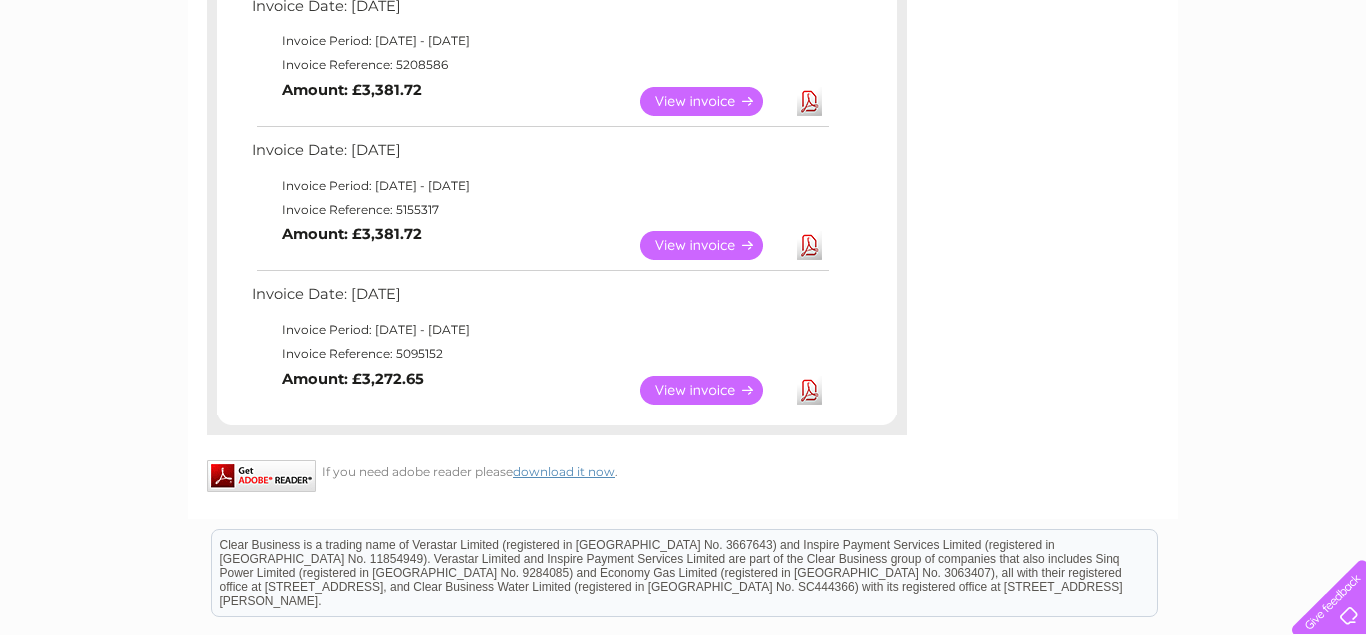 click on "View" at bounding box center (713, 390) 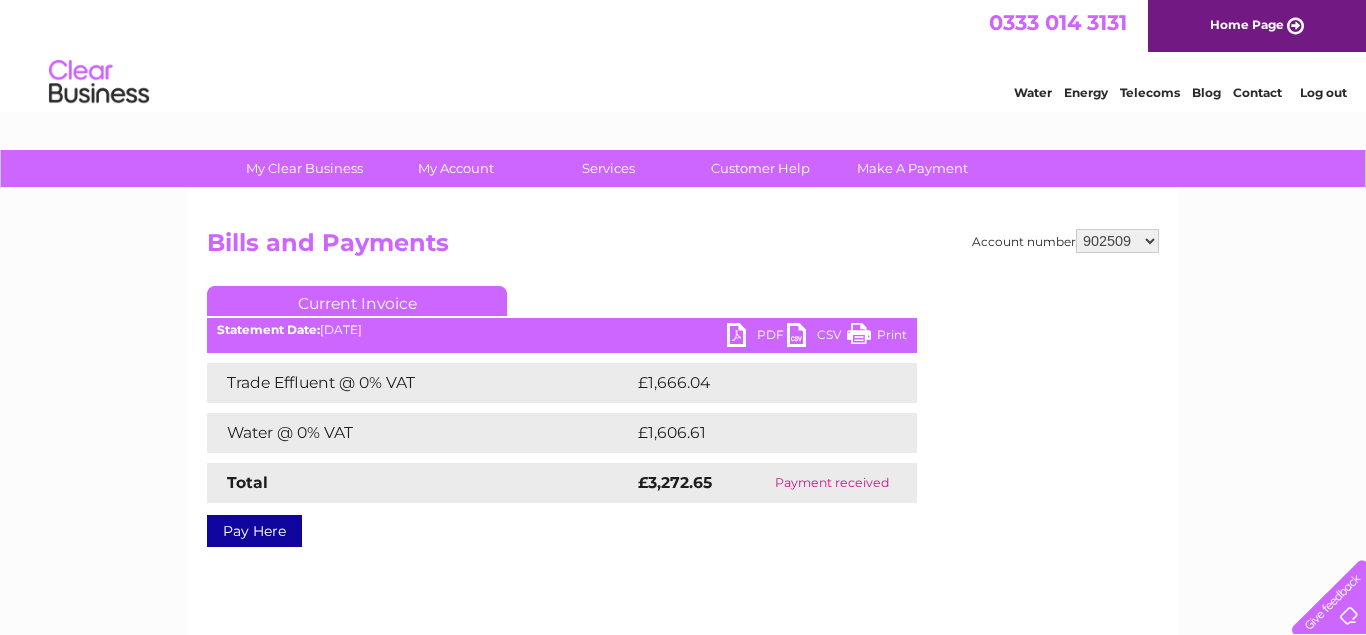 scroll, scrollTop: 0, scrollLeft: 0, axis: both 